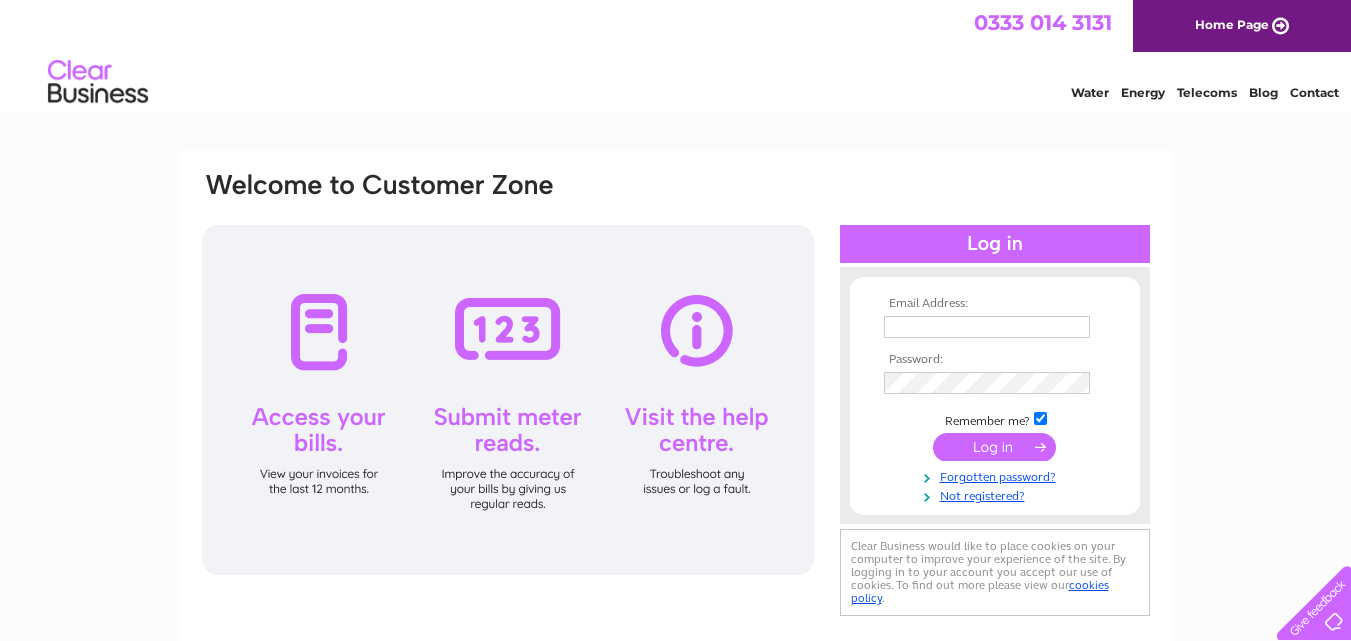 scroll, scrollTop: 0, scrollLeft: 0, axis: both 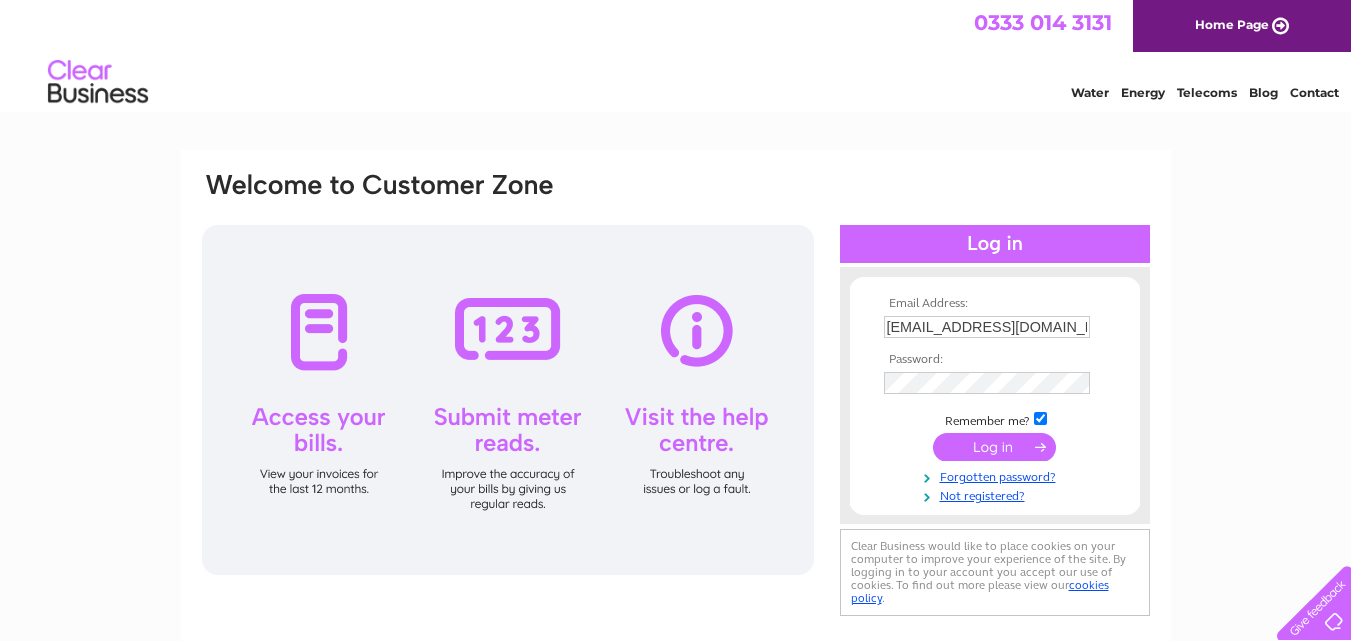 click at bounding box center [994, 447] 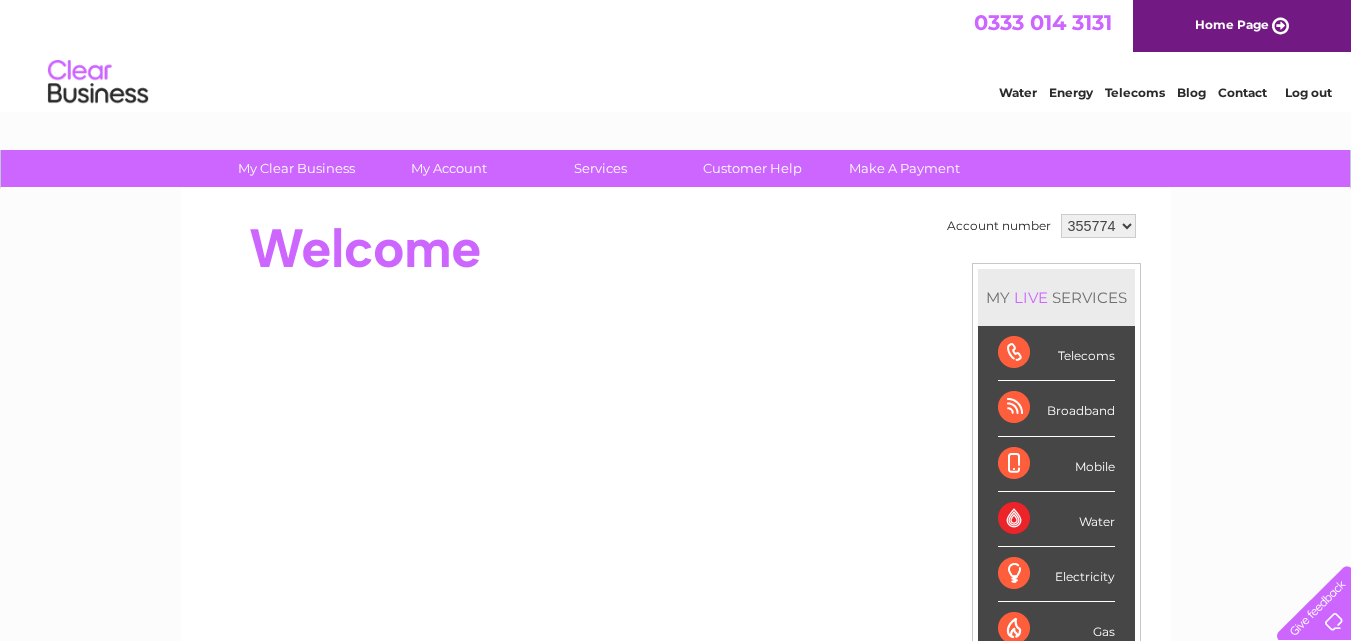 scroll, scrollTop: 0, scrollLeft: 0, axis: both 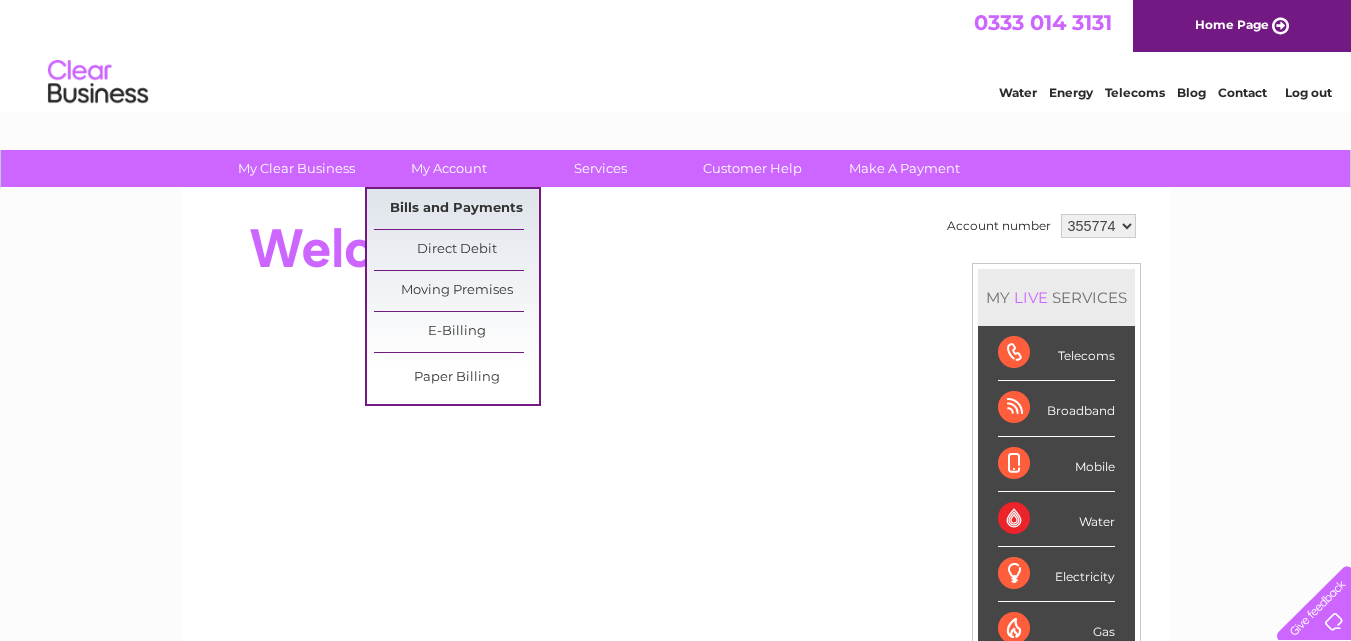 click on "Bills and Payments" at bounding box center [456, 209] 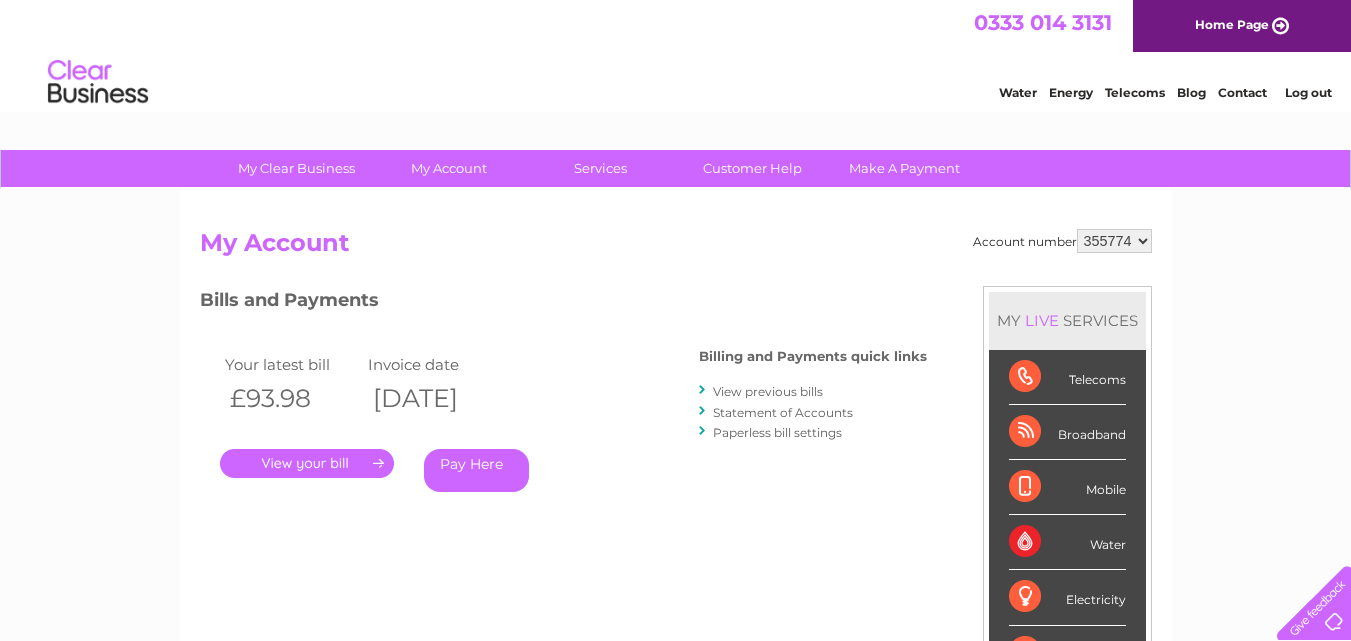 scroll, scrollTop: 0, scrollLeft: 0, axis: both 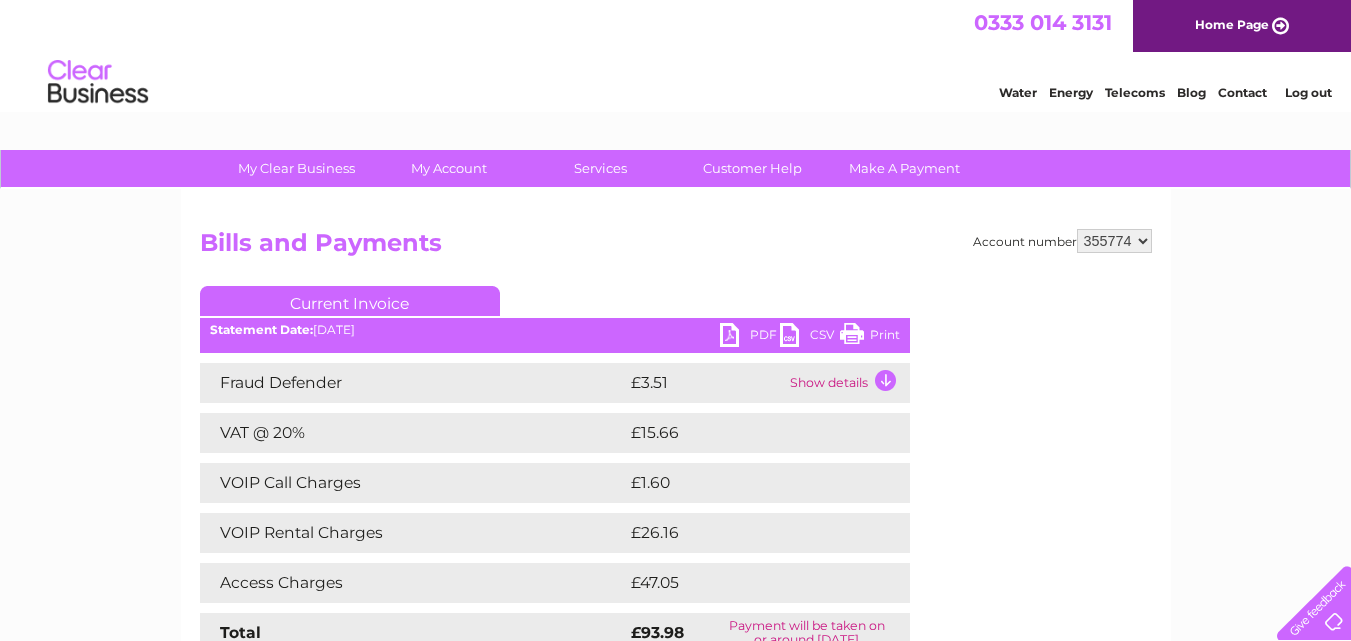click on "PDF" at bounding box center [750, 337] 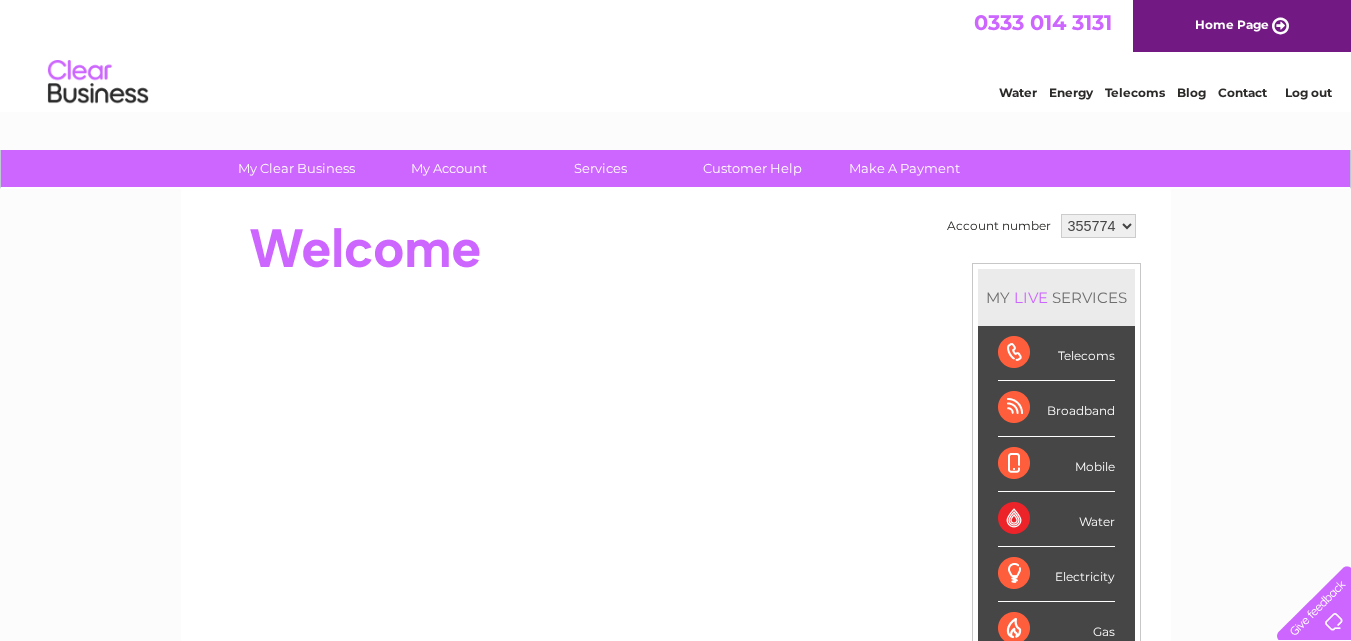 scroll, scrollTop: 0, scrollLeft: 0, axis: both 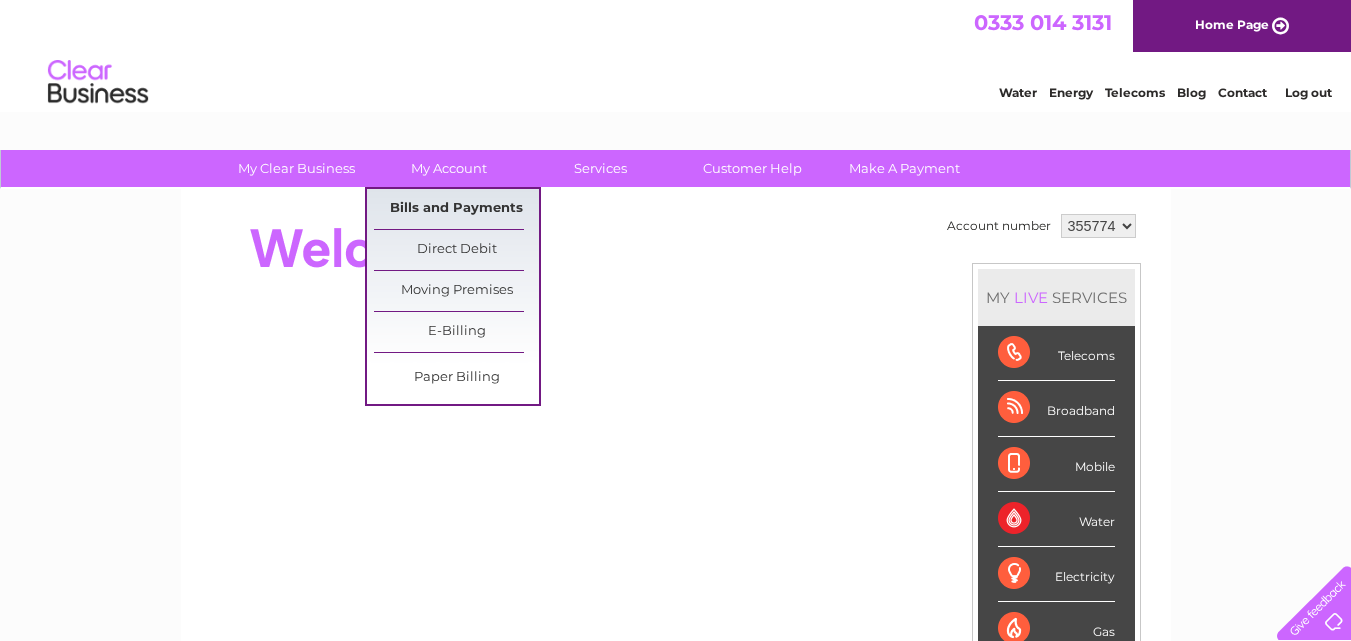 click on "Bills and Payments" at bounding box center (456, 209) 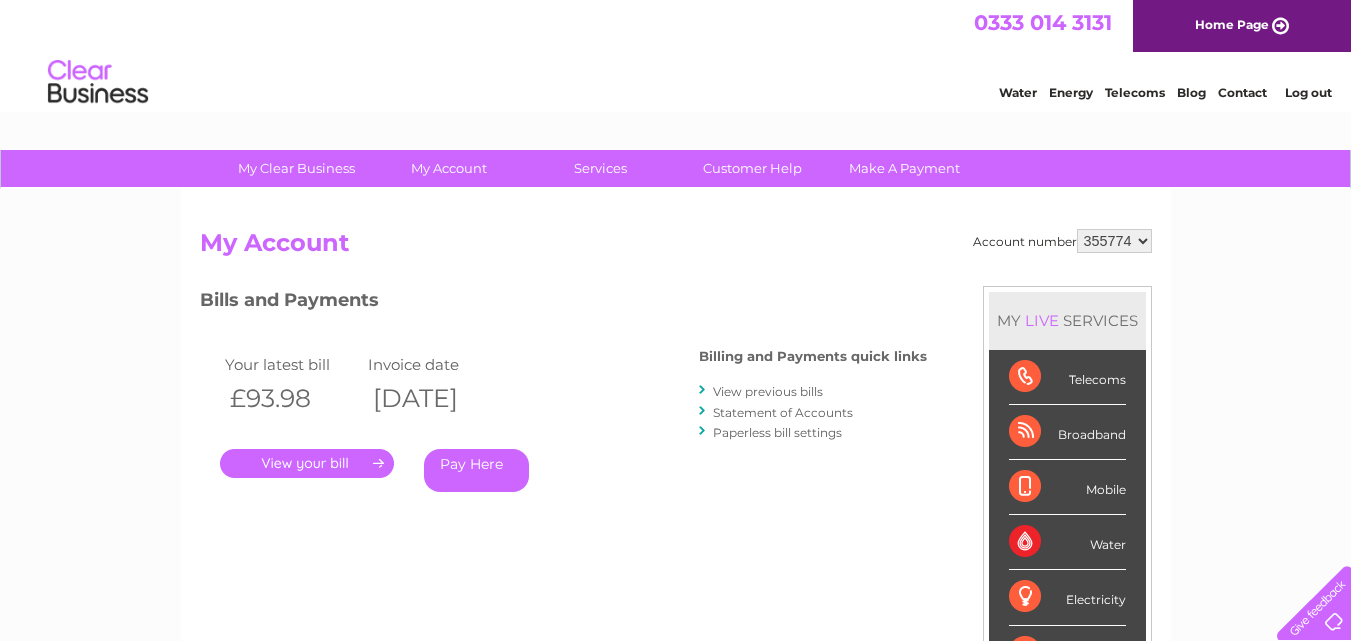 scroll, scrollTop: 0, scrollLeft: 0, axis: both 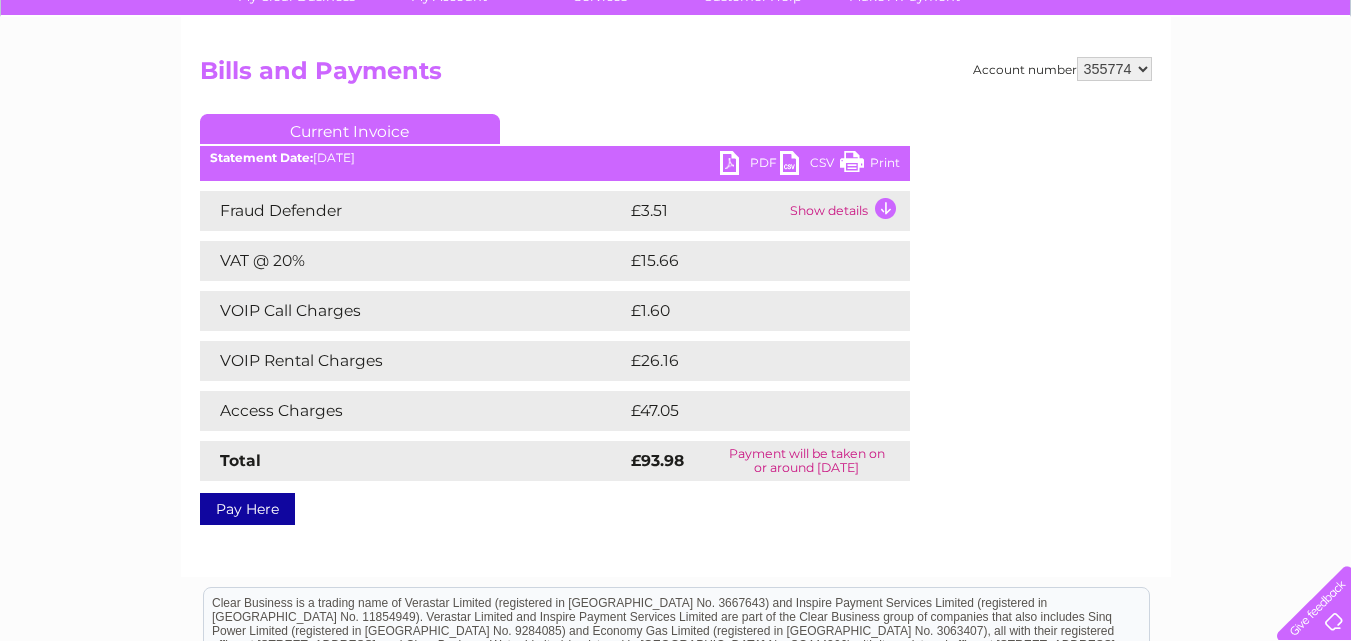 click on "PDF" at bounding box center [750, 165] 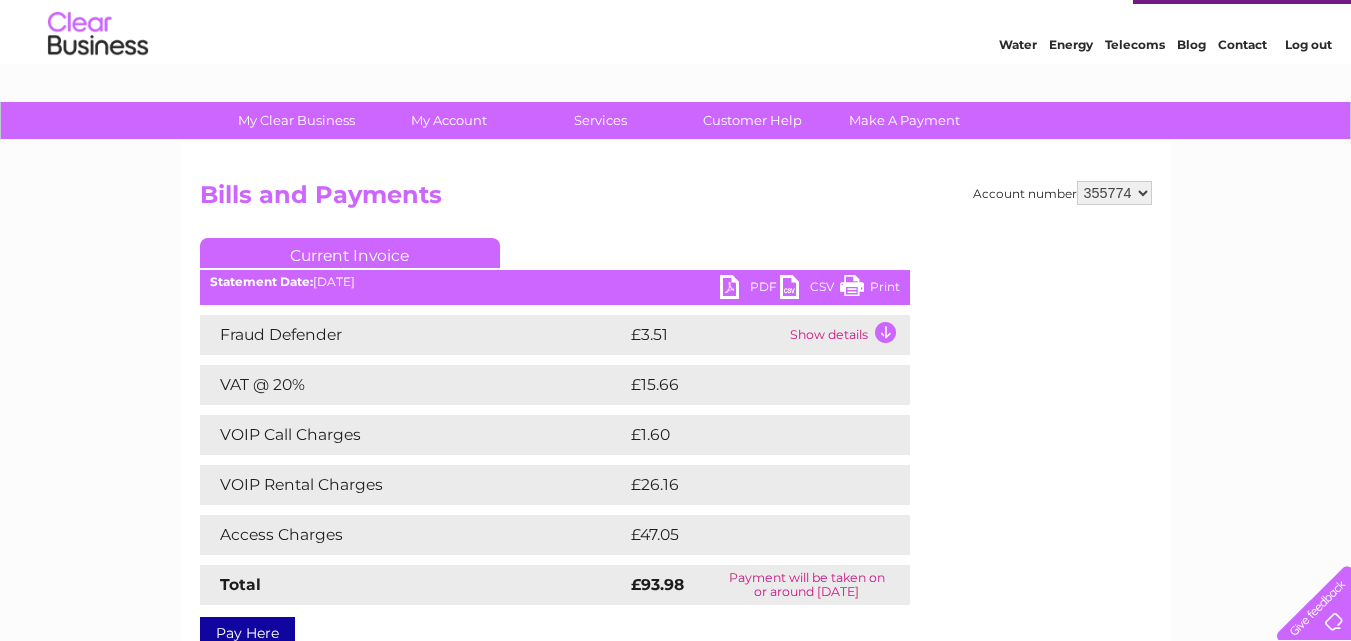 scroll, scrollTop: 0, scrollLeft: 0, axis: both 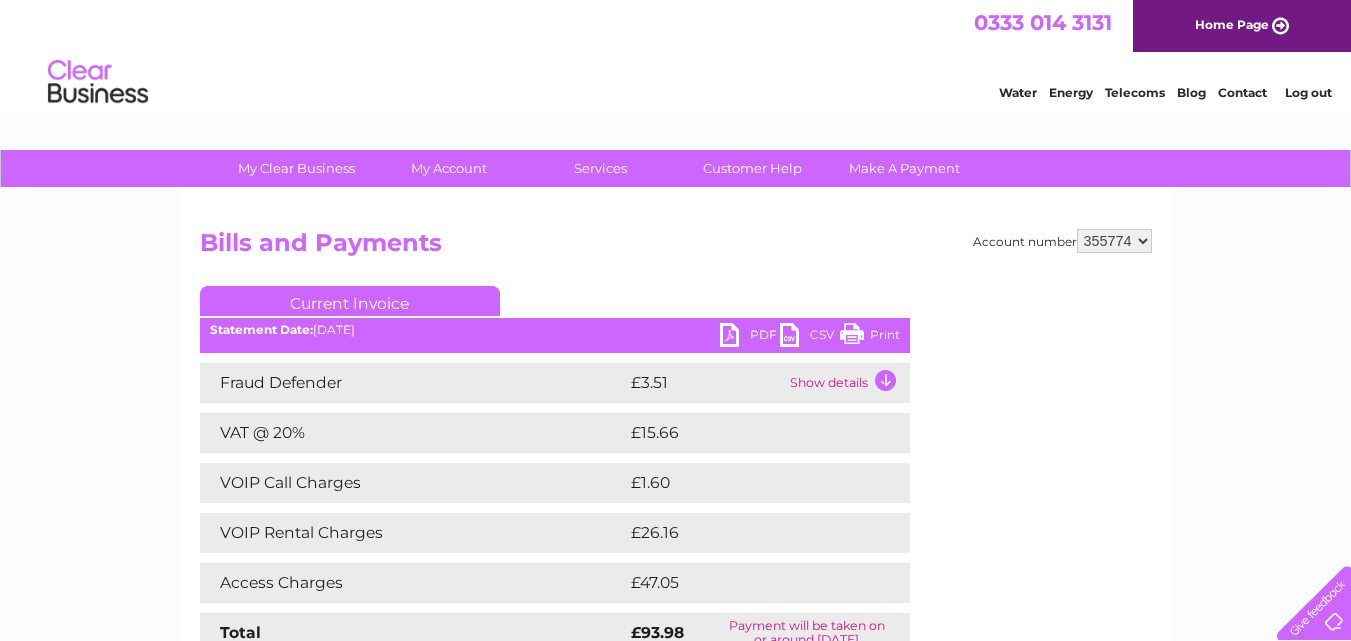 click on "Log out" at bounding box center [1308, 92] 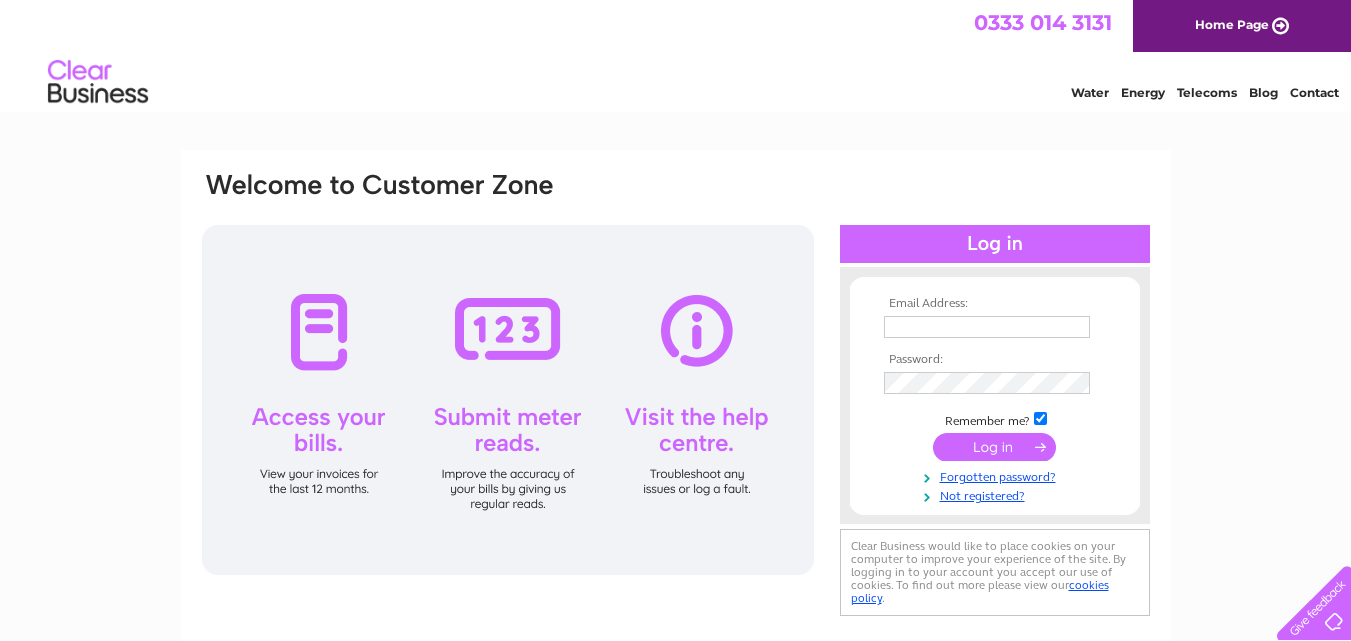 scroll, scrollTop: 0, scrollLeft: 0, axis: both 